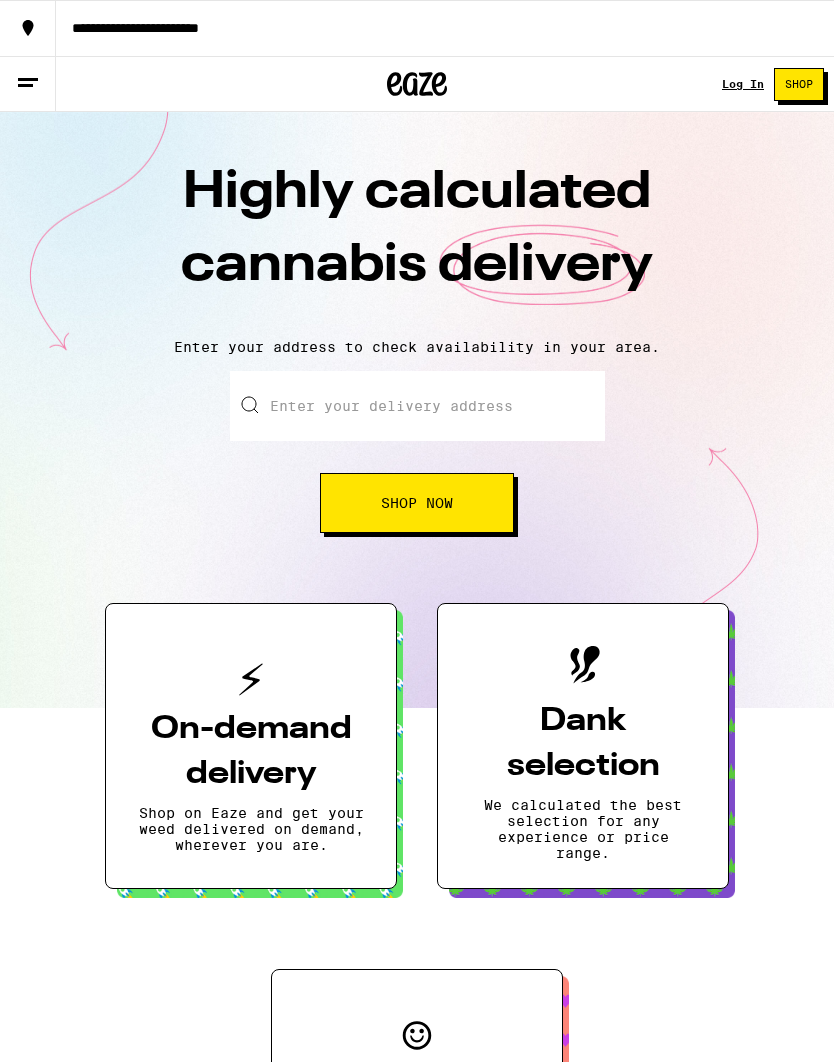 scroll, scrollTop: 0, scrollLeft: 0, axis: both 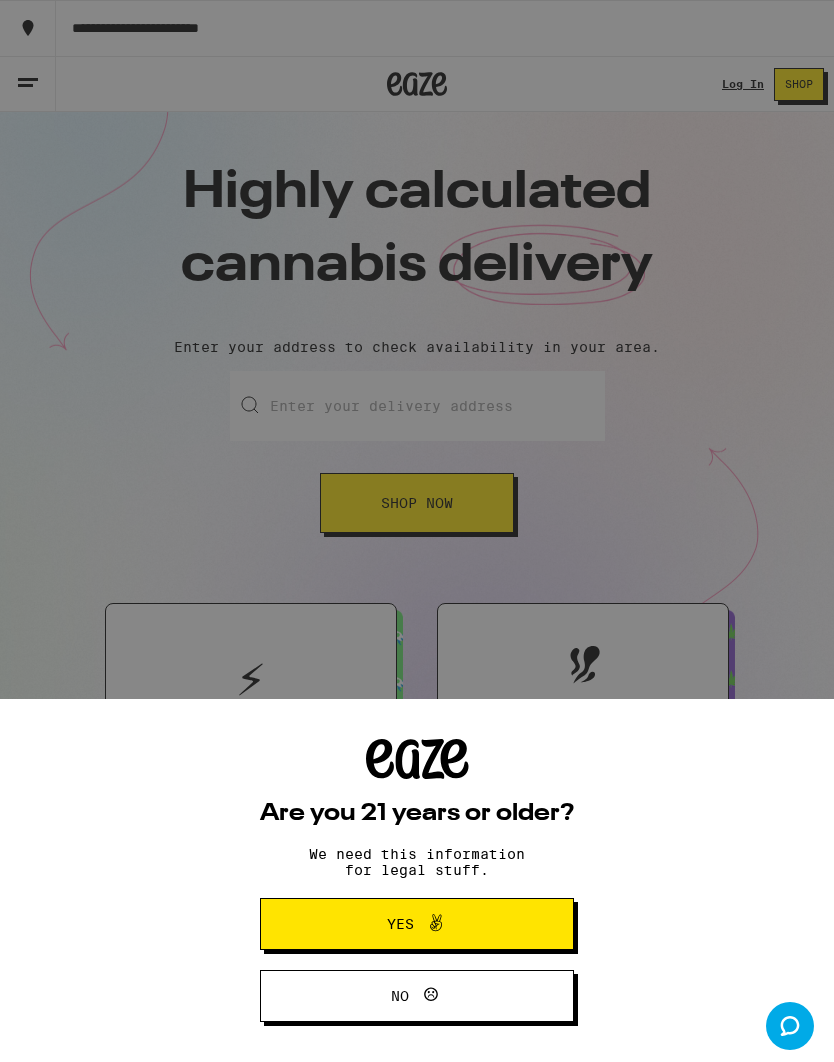 click on "Yes" at bounding box center [417, 924] 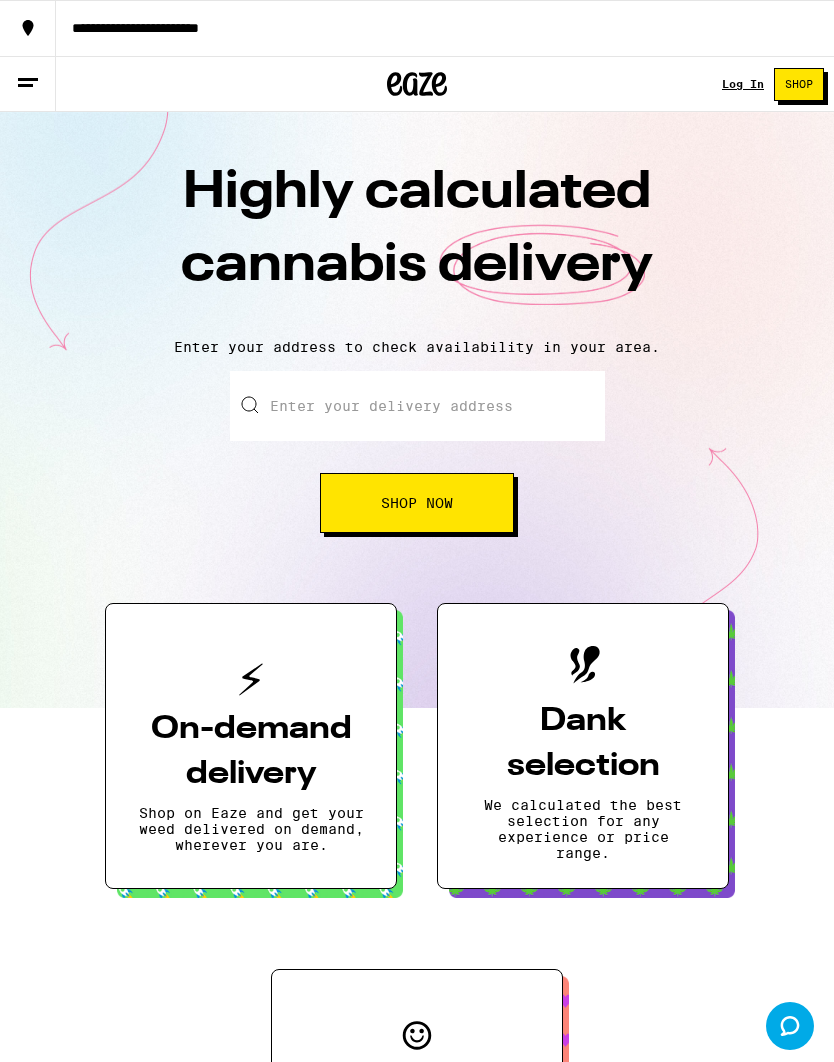 click on "Log In" at bounding box center (743, 84) 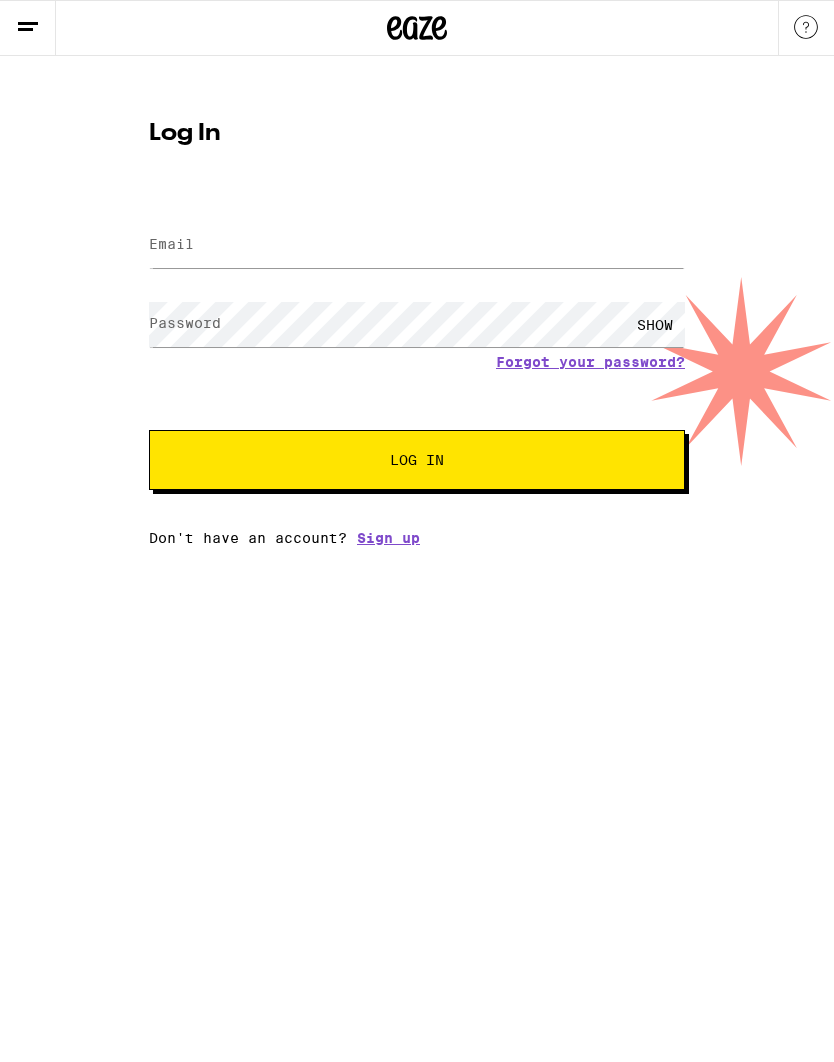 click on "Email" at bounding box center (417, 245) 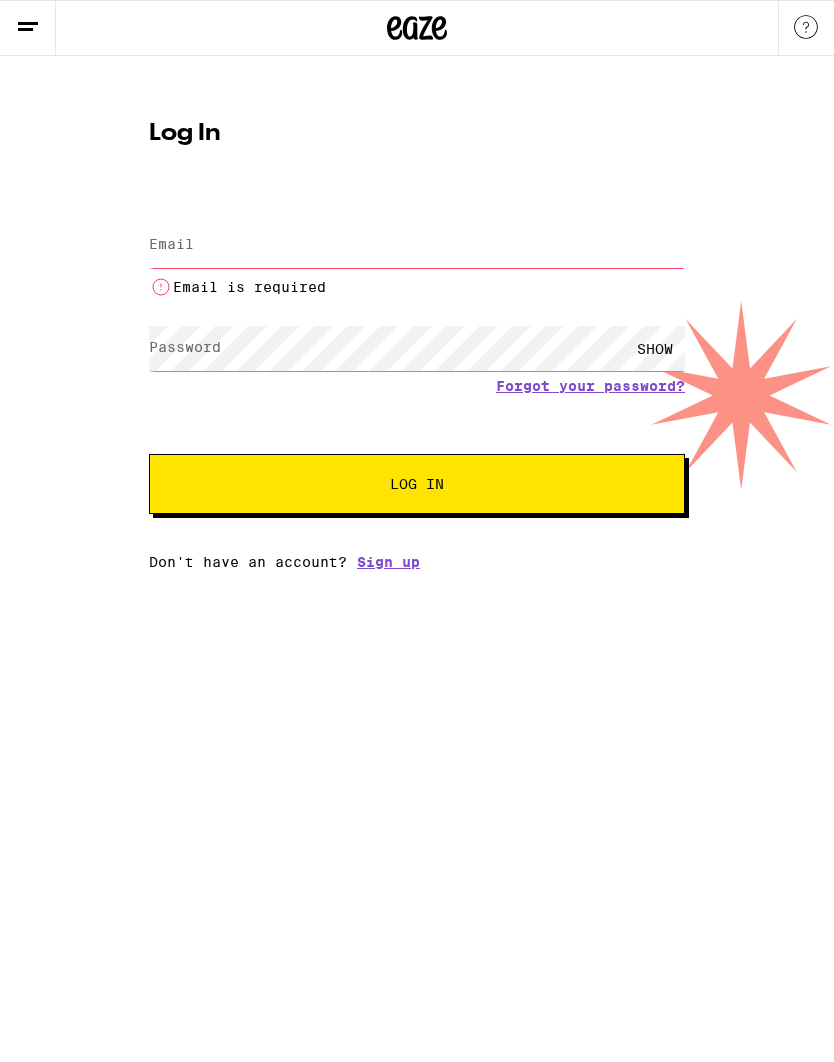 type on "victoriaromero321@gmail.com" 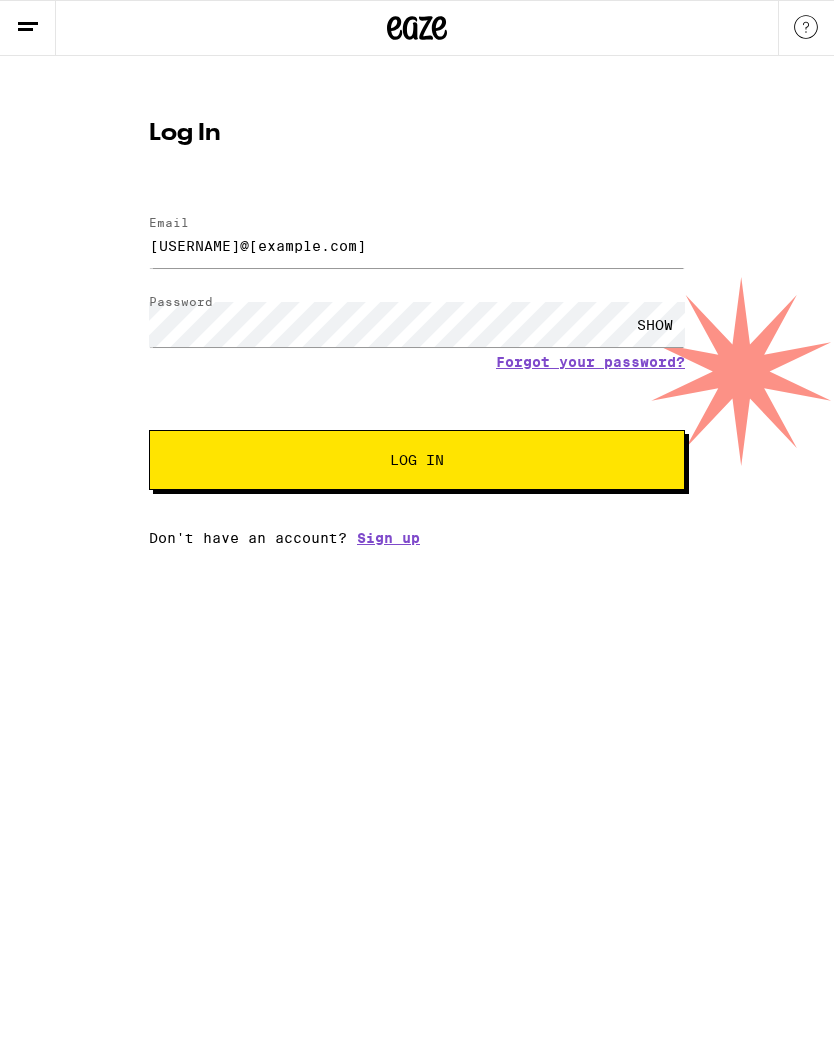 click on "Log In" at bounding box center (417, 460) 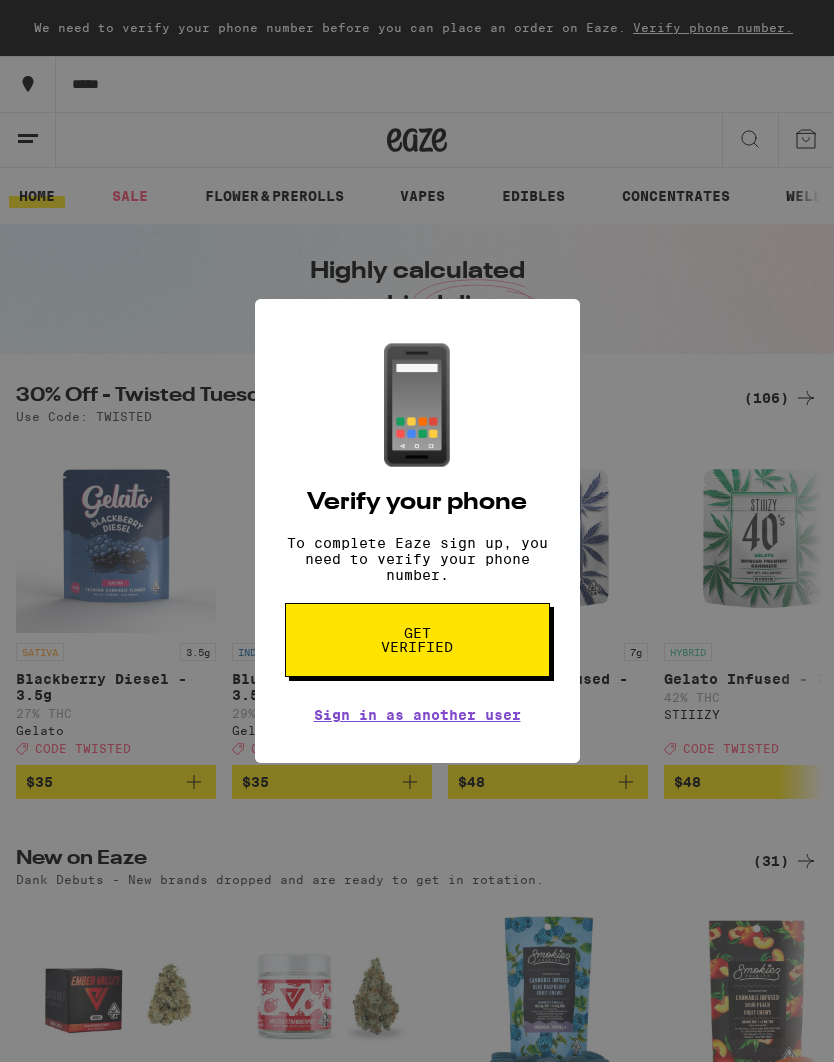 scroll, scrollTop: 0, scrollLeft: 0, axis: both 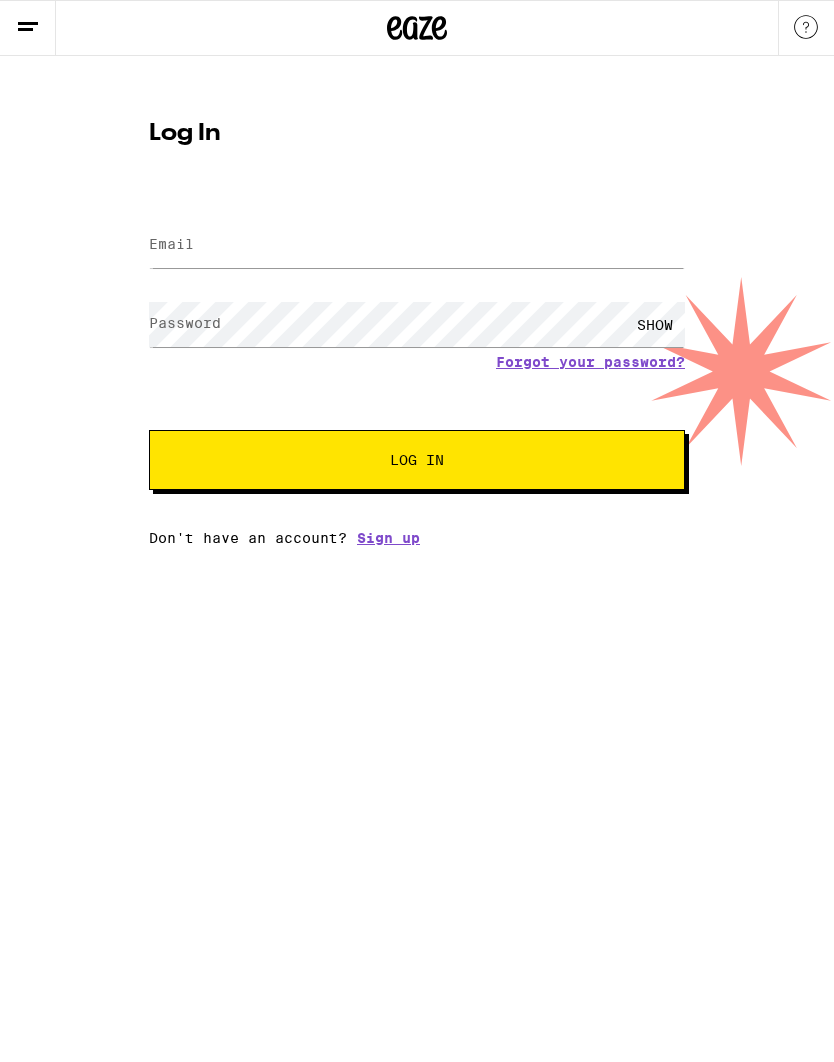 click on "Email" at bounding box center [417, 245] 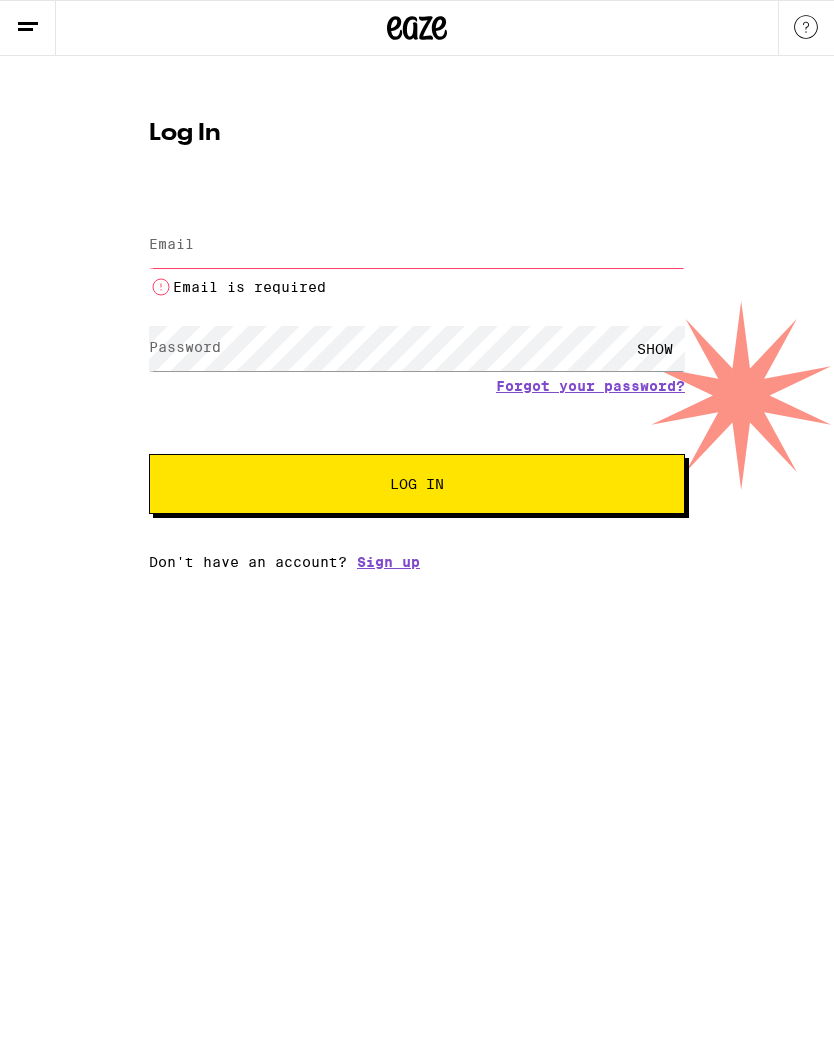 scroll, scrollTop: 0, scrollLeft: 0, axis: both 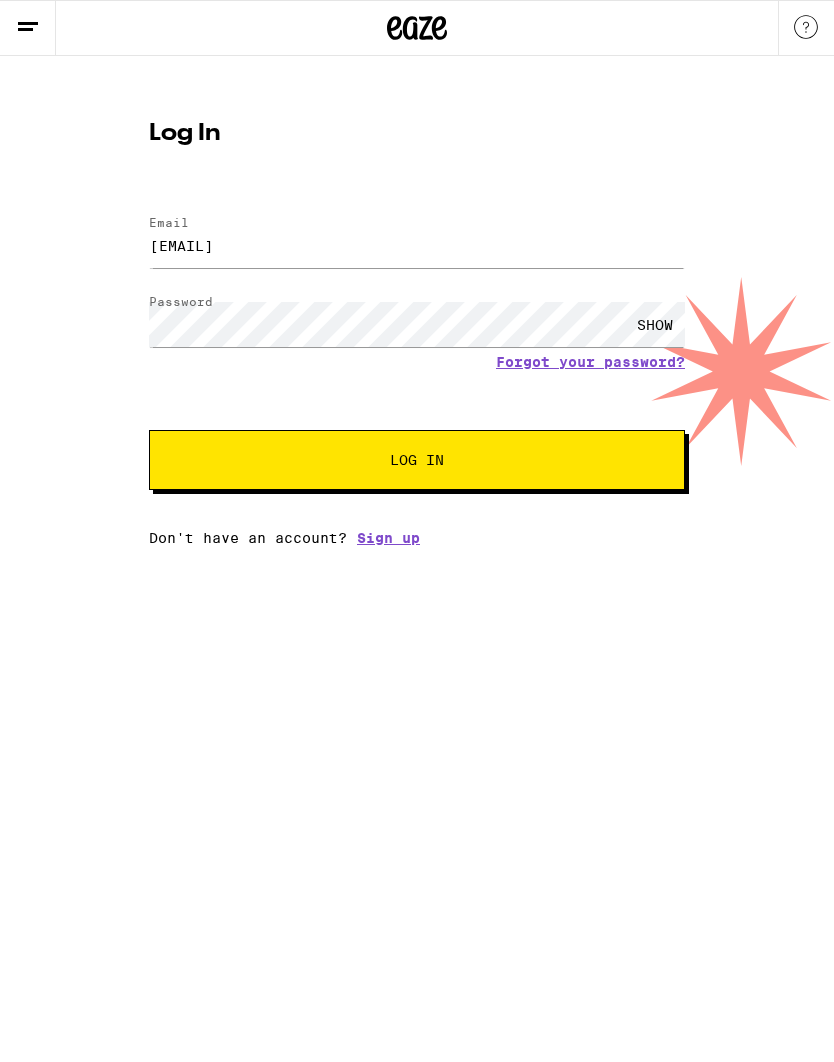 click on "Log In" at bounding box center (417, 460) 